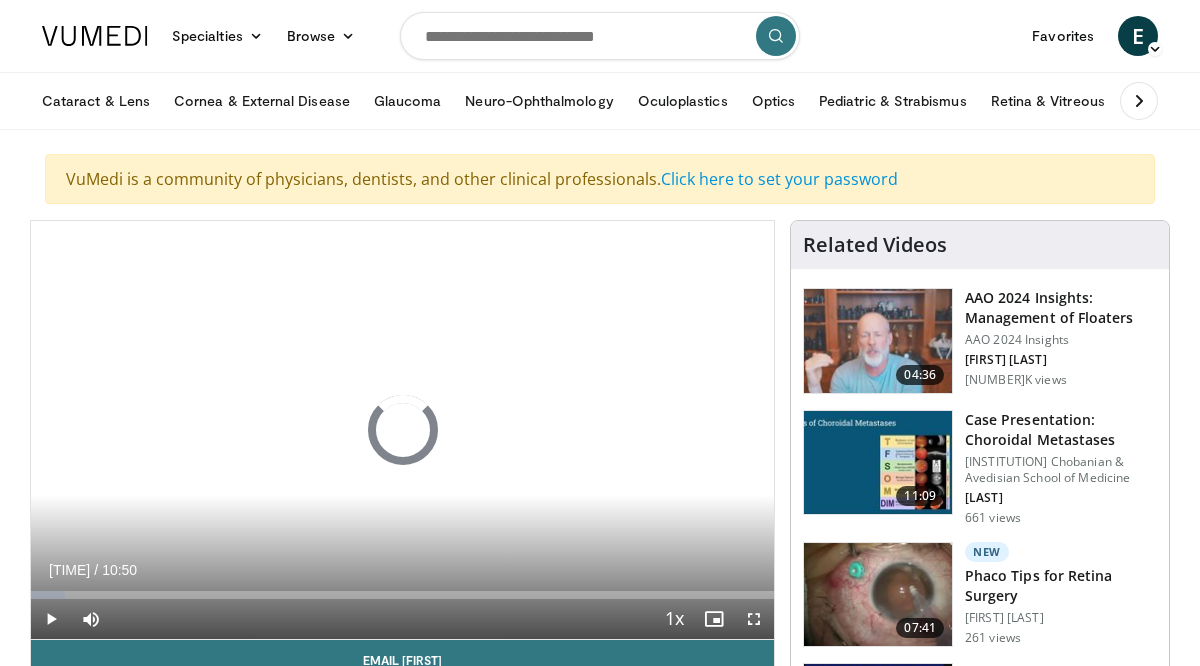 scroll, scrollTop: 0, scrollLeft: 0, axis: both 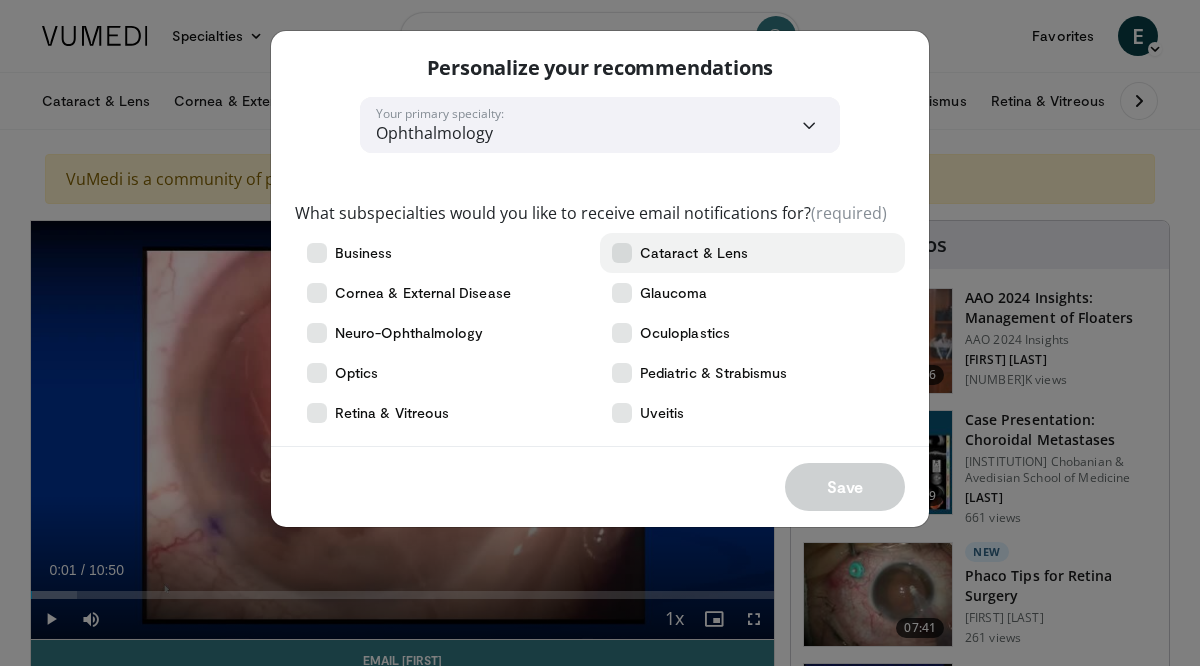 click at bounding box center (622, 253) 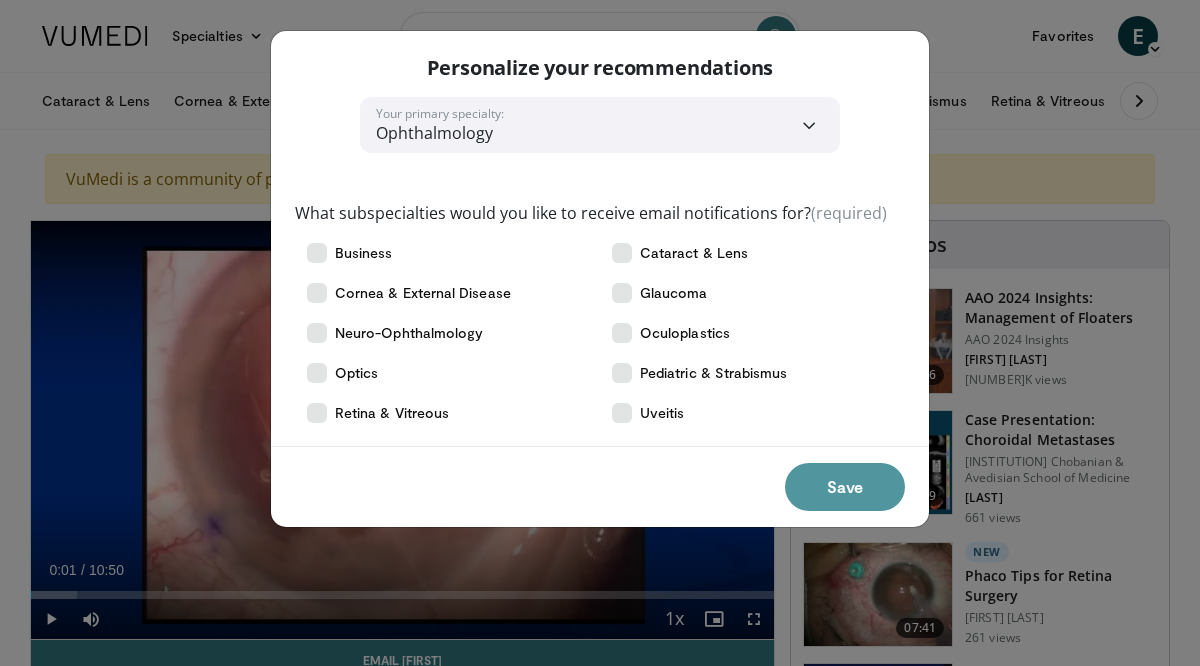 click on "Save" at bounding box center [845, 487] 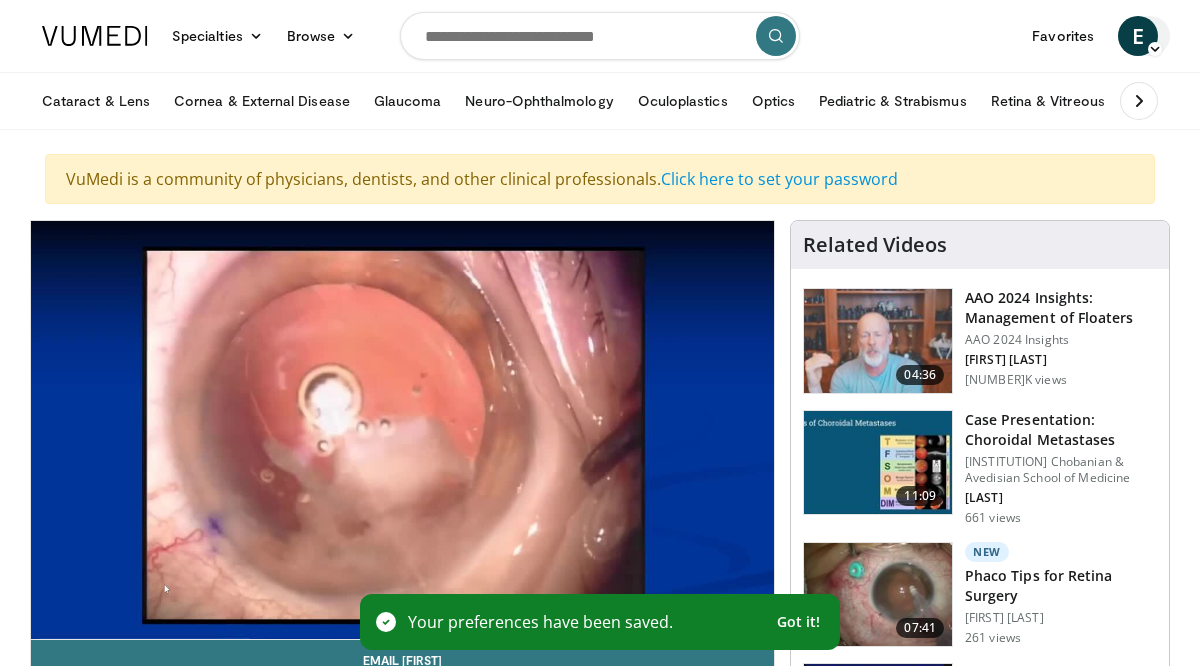 click at bounding box center (1155, 49) 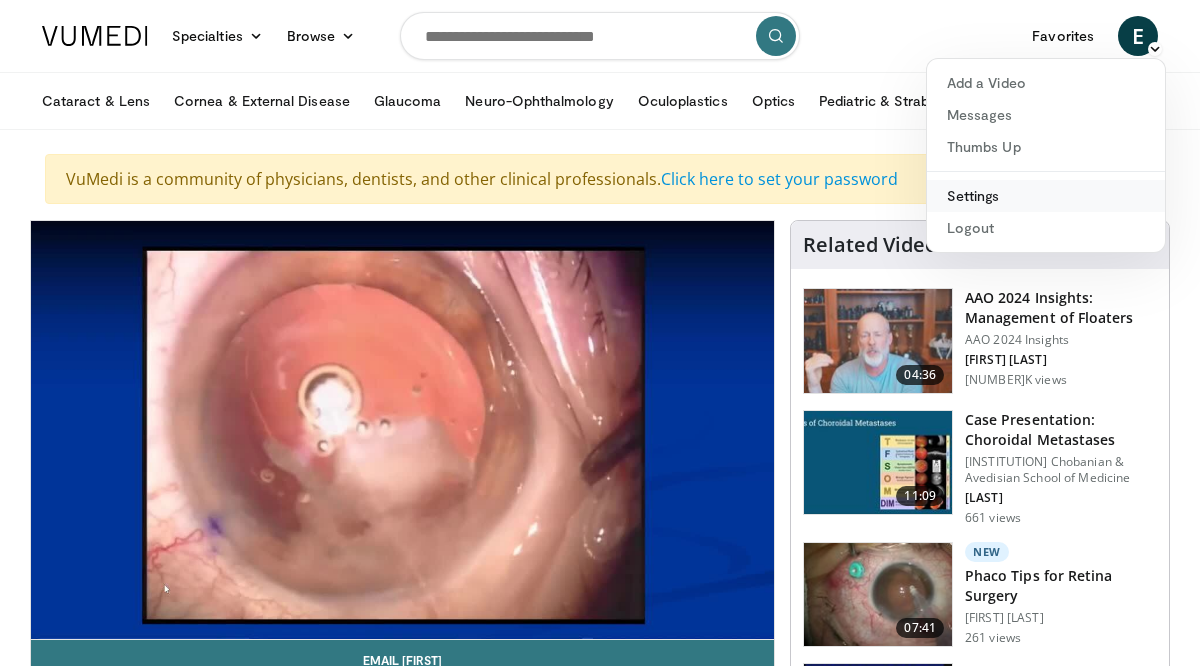 click on "Settings" at bounding box center [1046, 196] 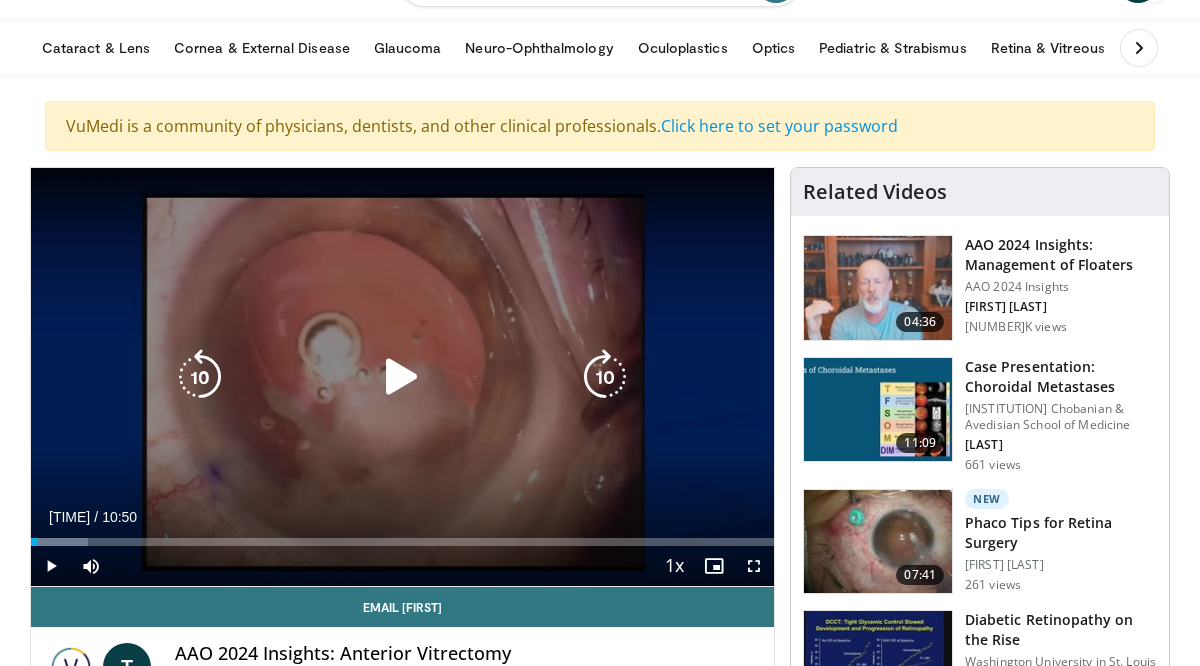 scroll, scrollTop: 56, scrollLeft: 0, axis: vertical 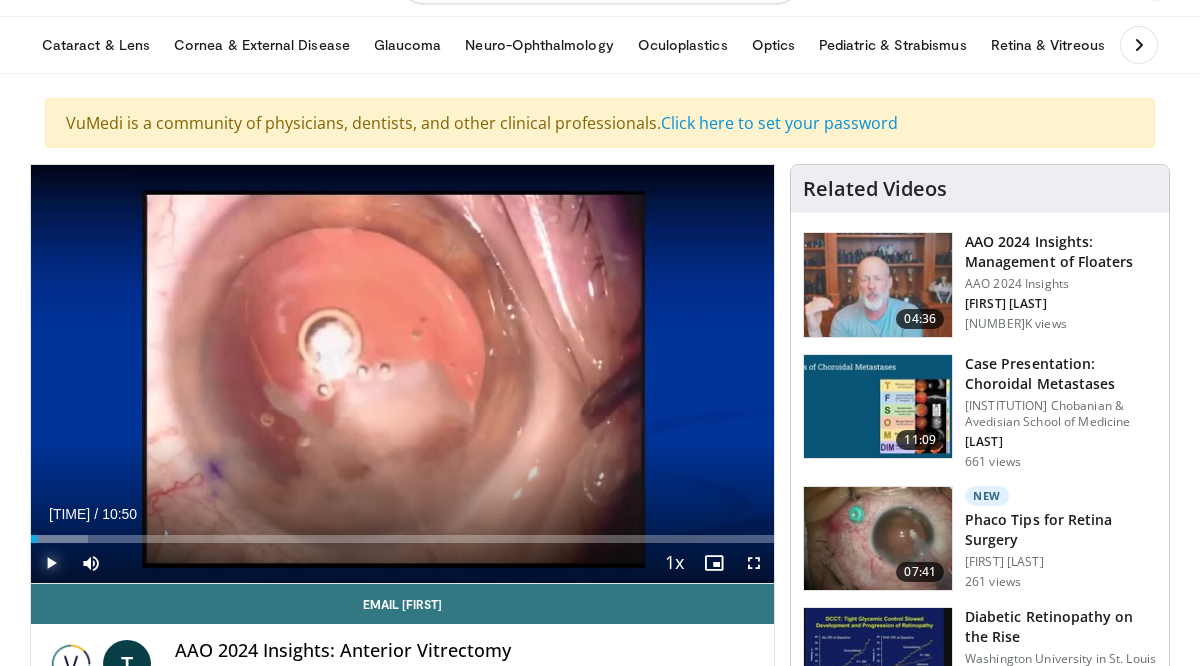 click at bounding box center (51, 563) 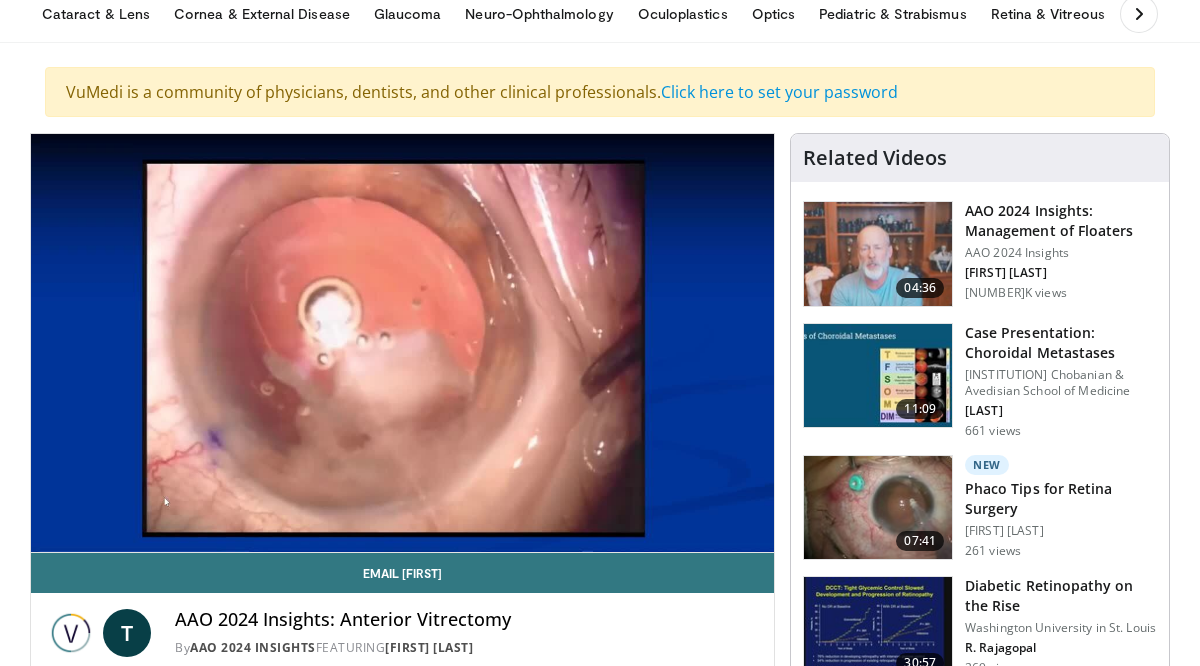 scroll, scrollTop: 92, scrollLeft: 0, axis: vertical 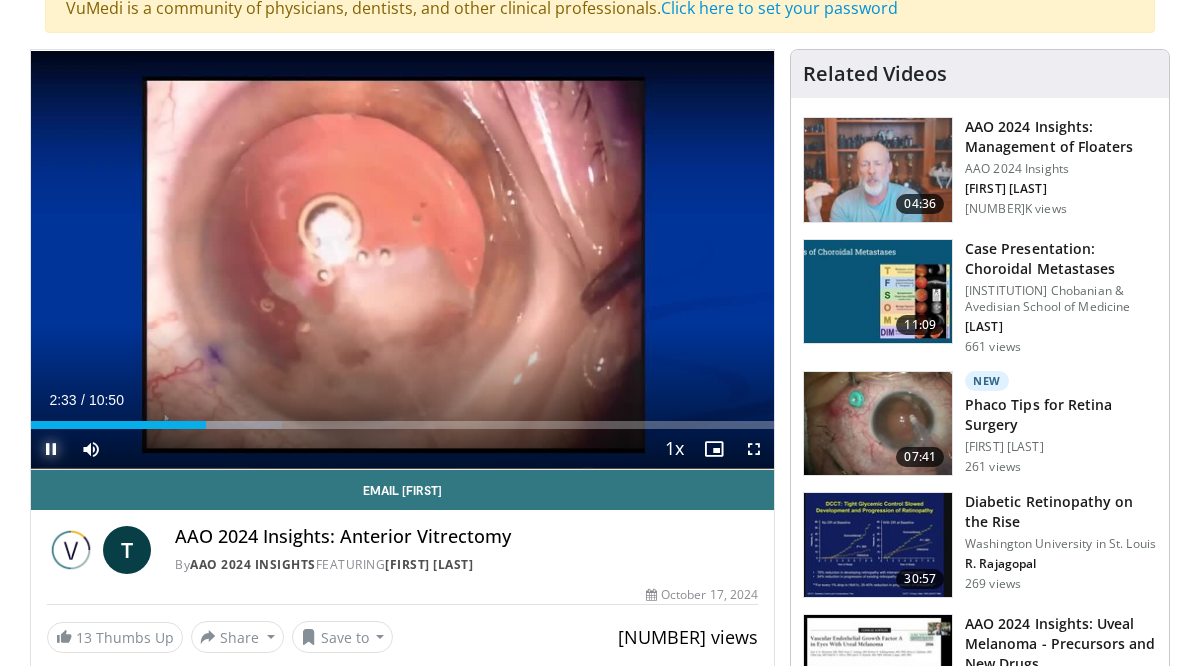 click at bounding box center (51, 449) 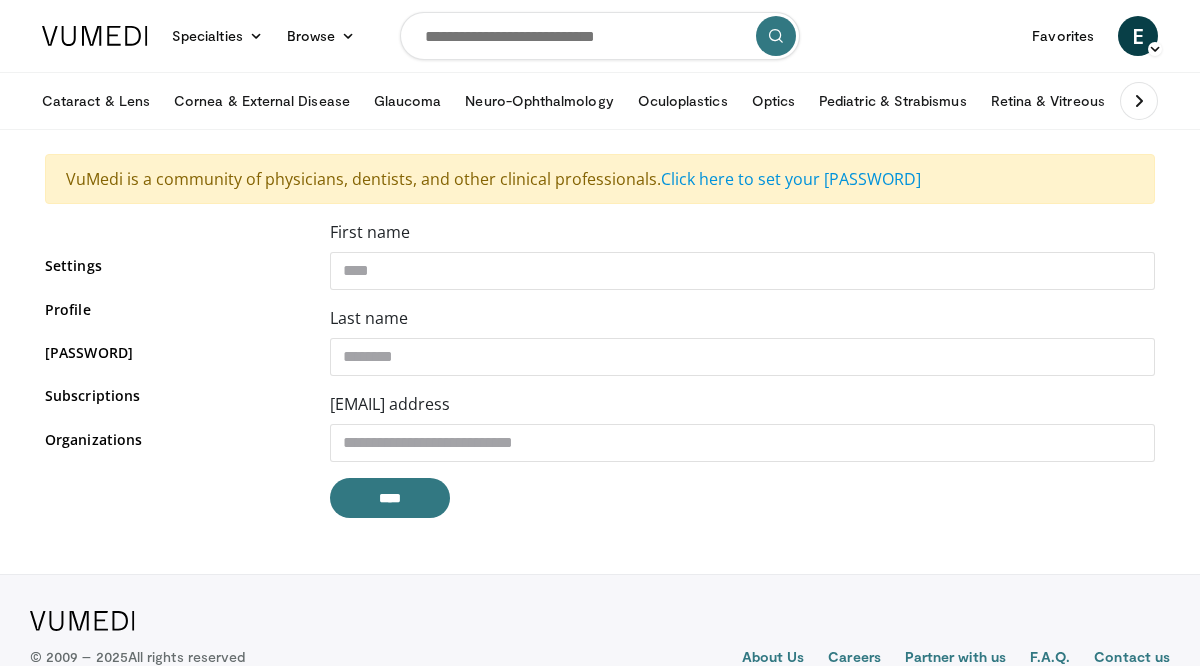 scroll, scrollTop: 0, scrollLeft: 0, axis: both 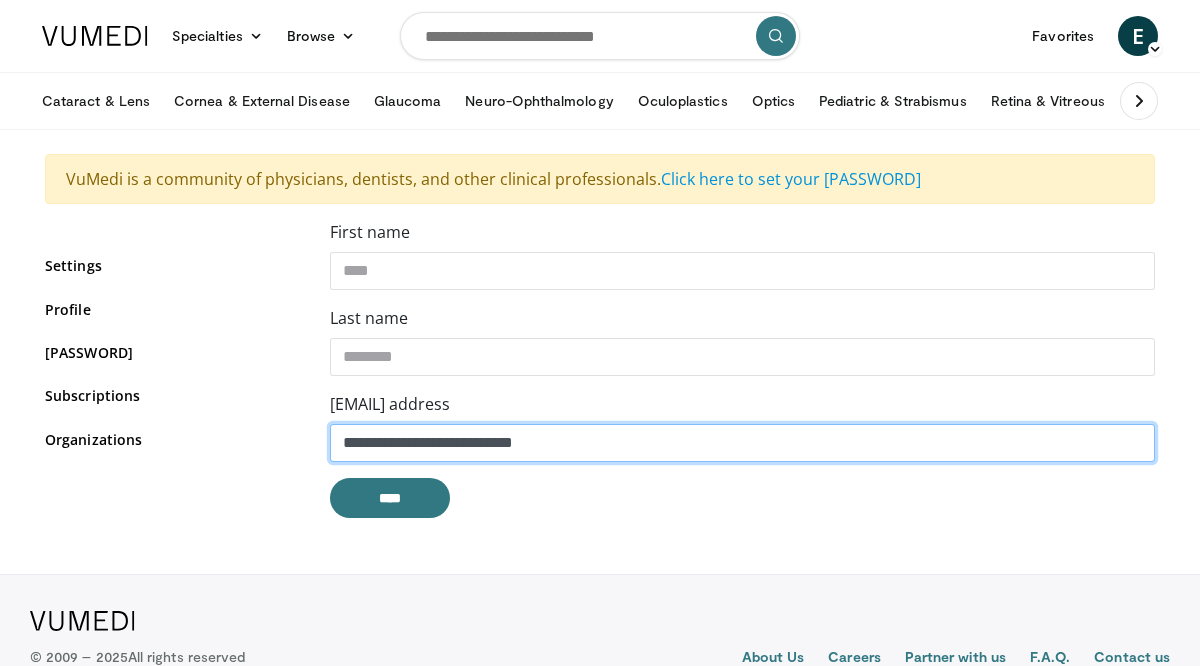 click on "**********" at bounding box center (742, 443) 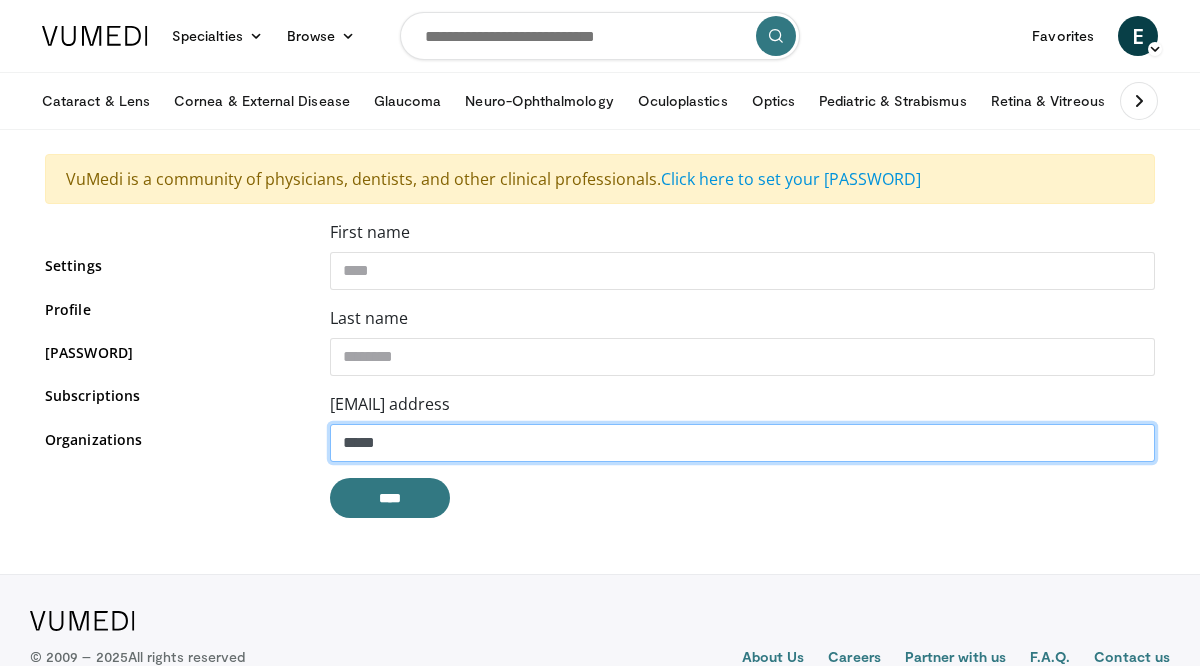 type on "**********" 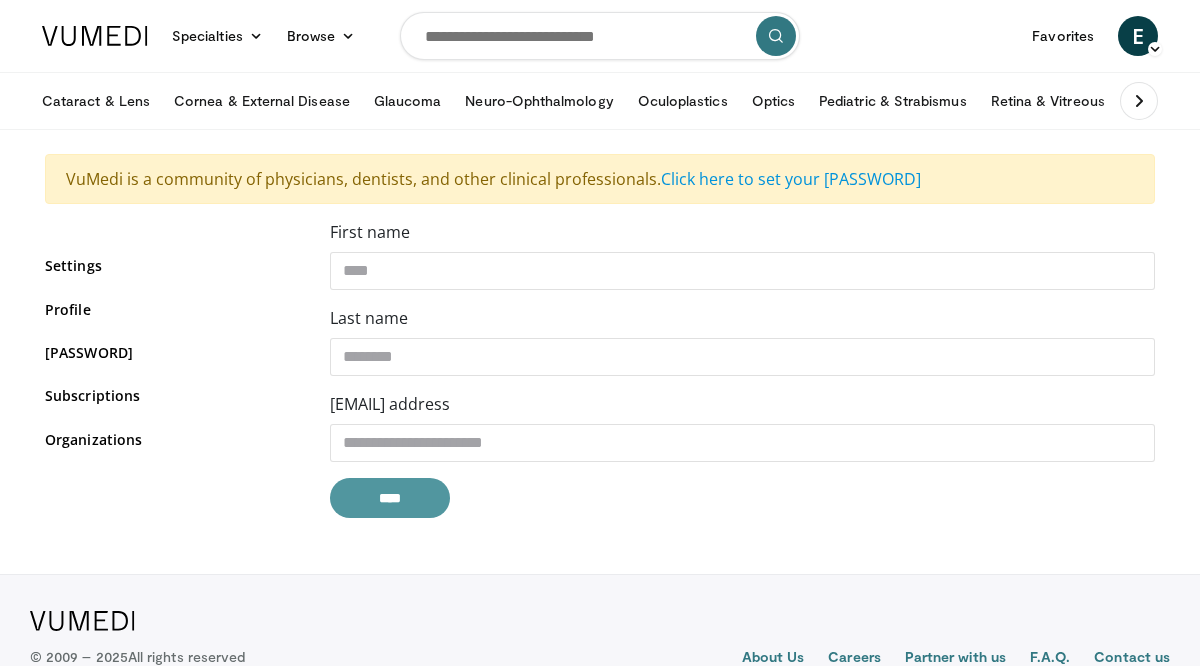 click on "****" at bounding box center (390, 498) 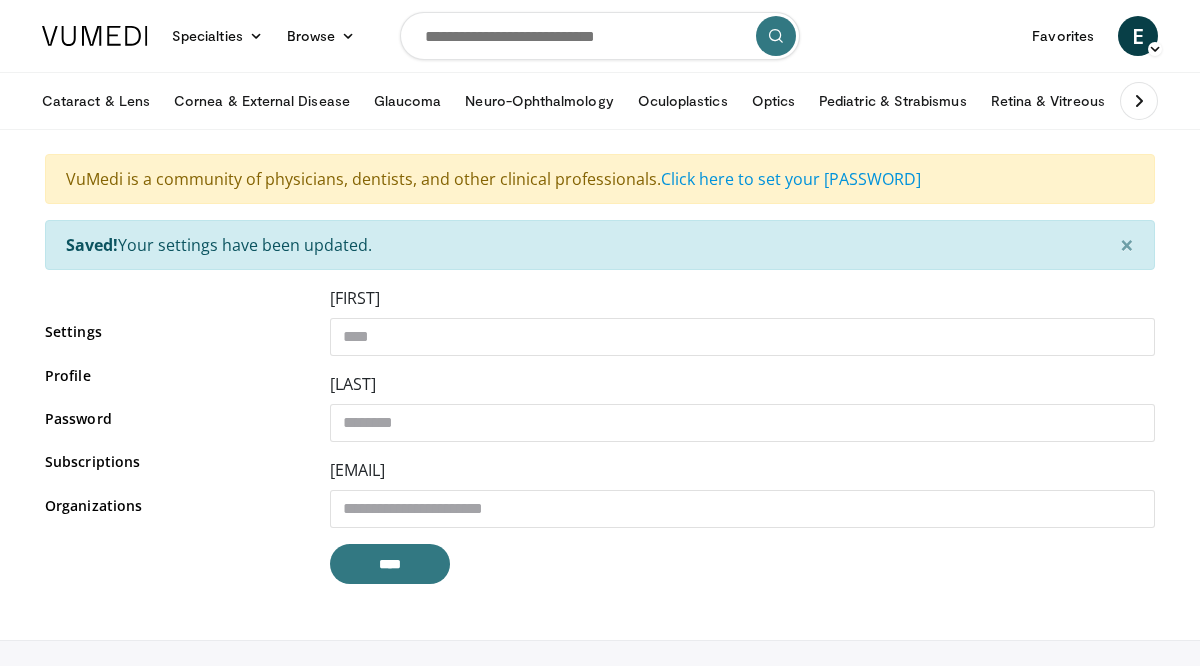 scroll, scrollTop: 0, scrollLeft: 0, axis: both 